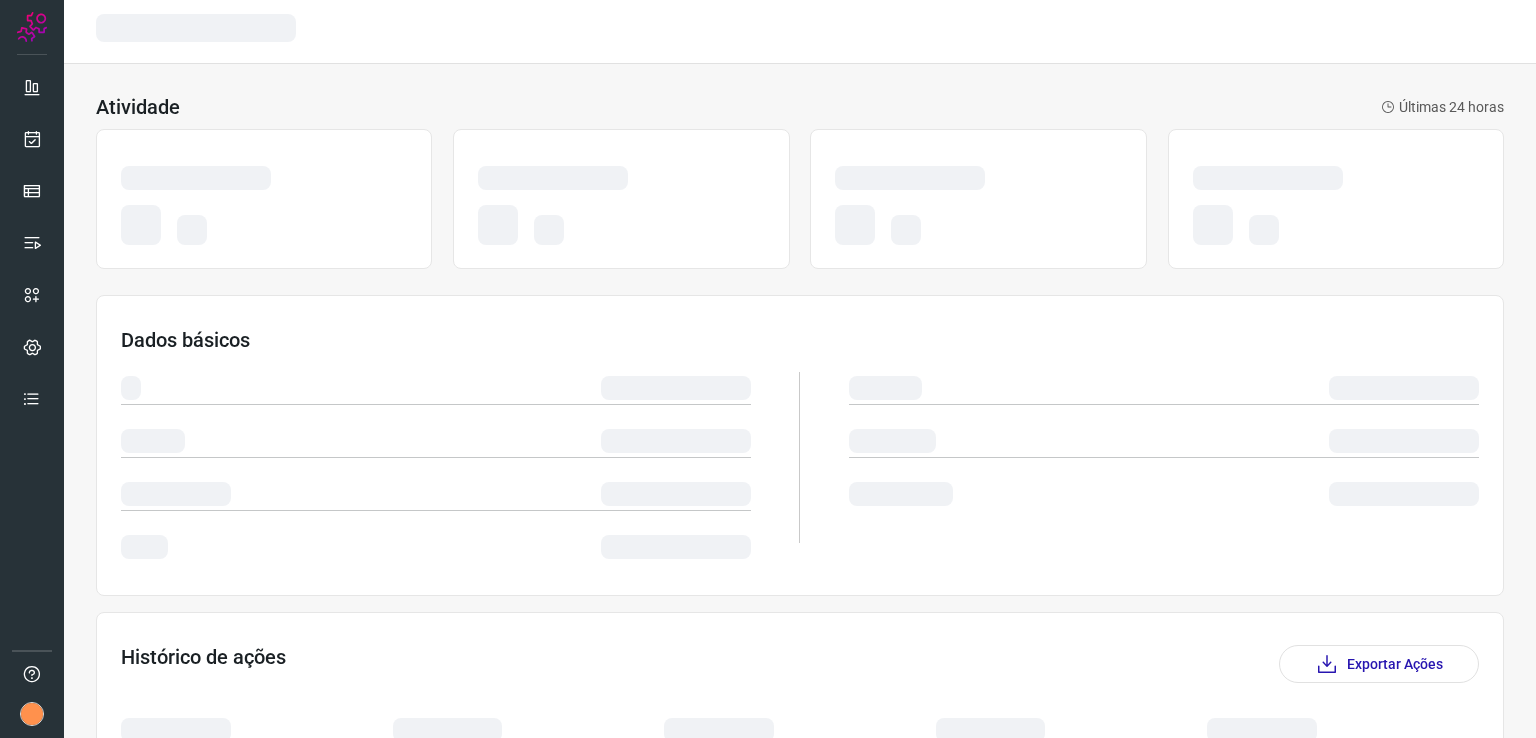 scroll, scrollTop: 0, scrollLeft: 0, axis: both 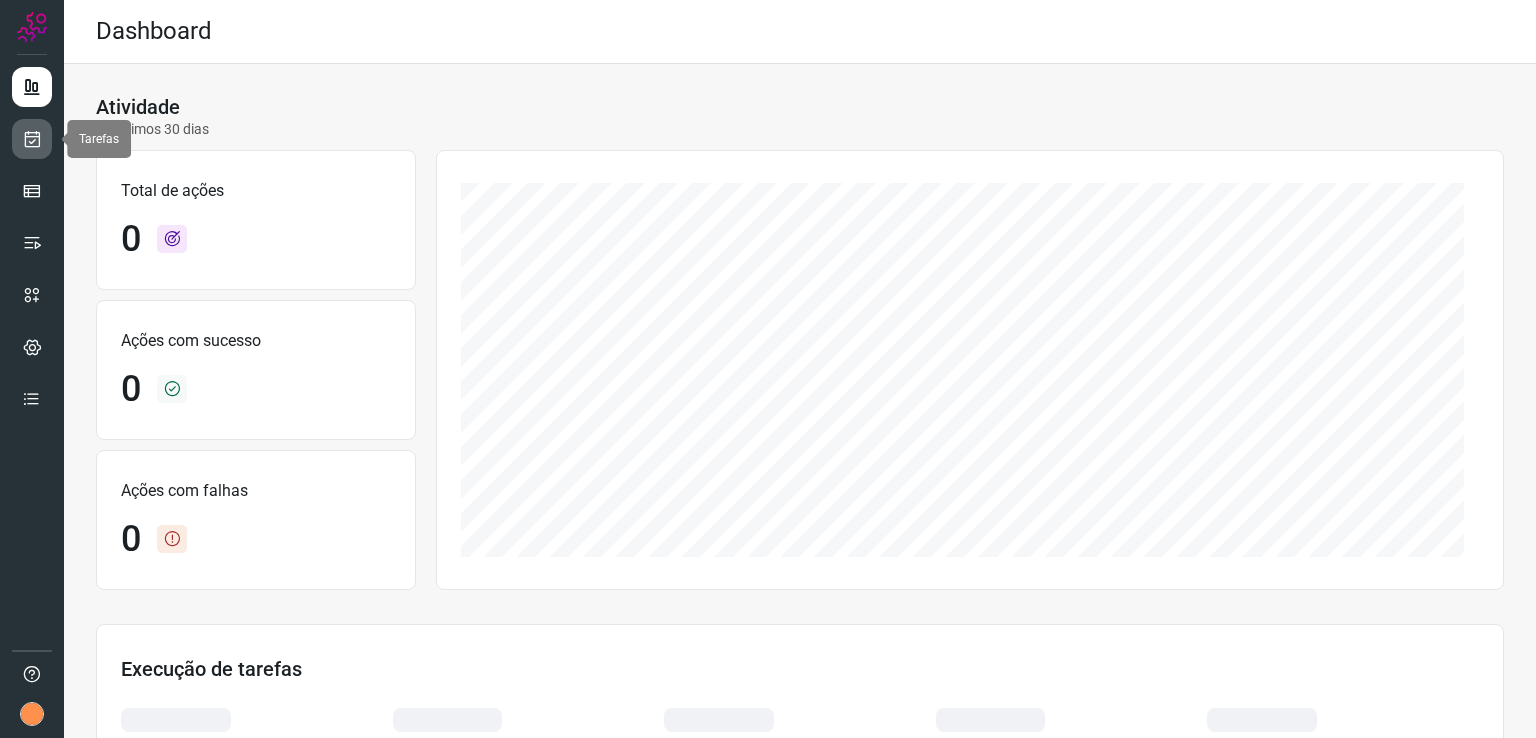 click at bounding box center (32, 139) 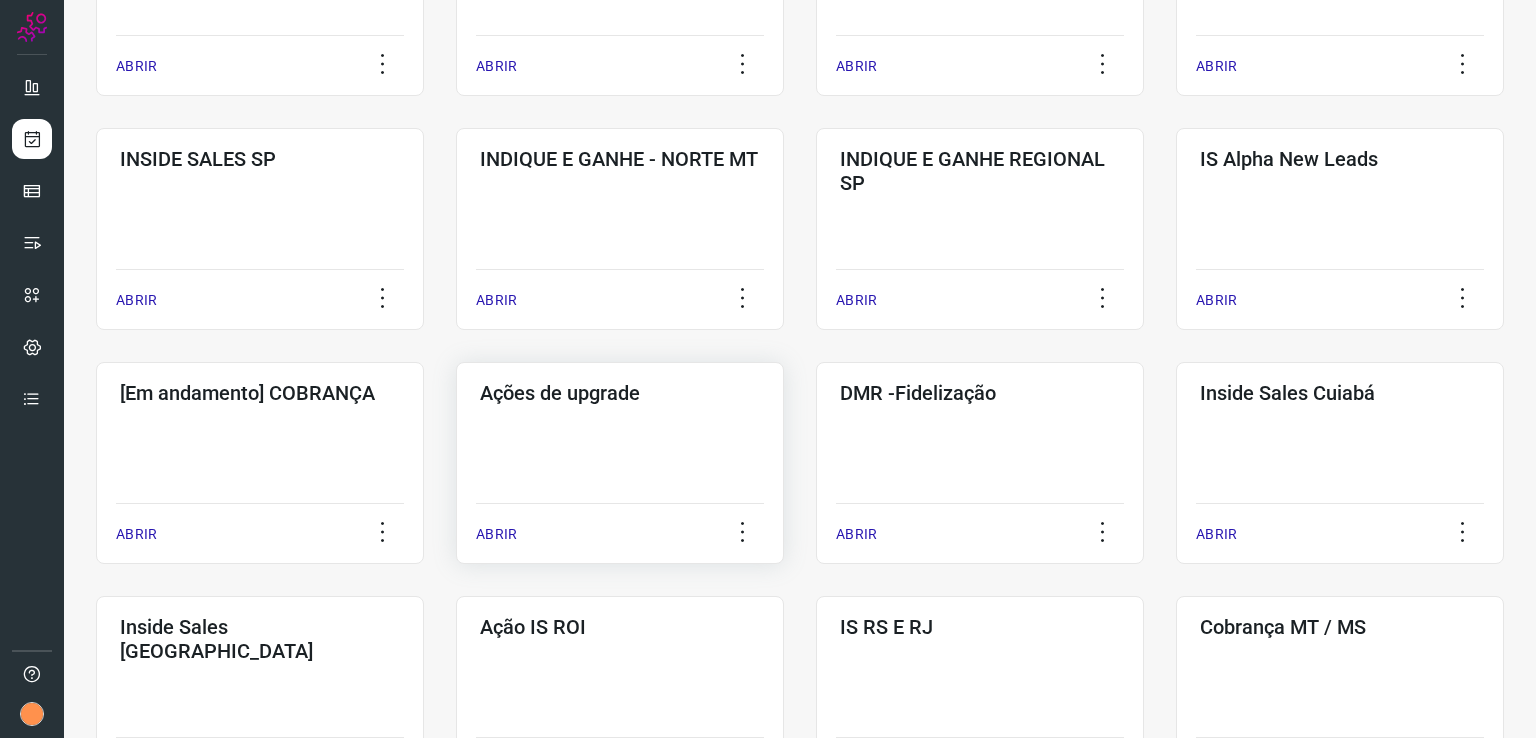scroll, scrollTop: 500, scrollLeft: 0, axis: vertical 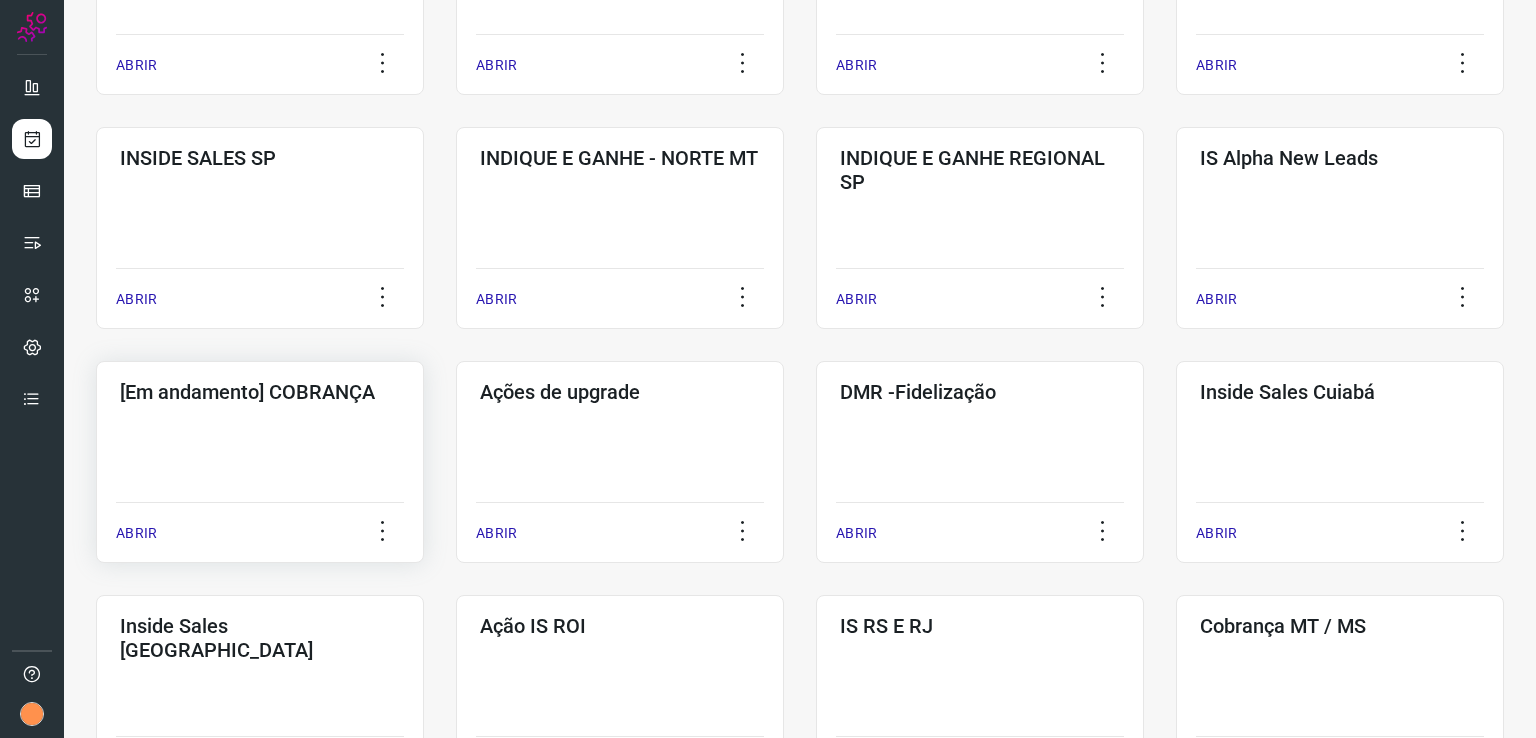 click on "[Em andamento] COBRANÇA  ABRIR" 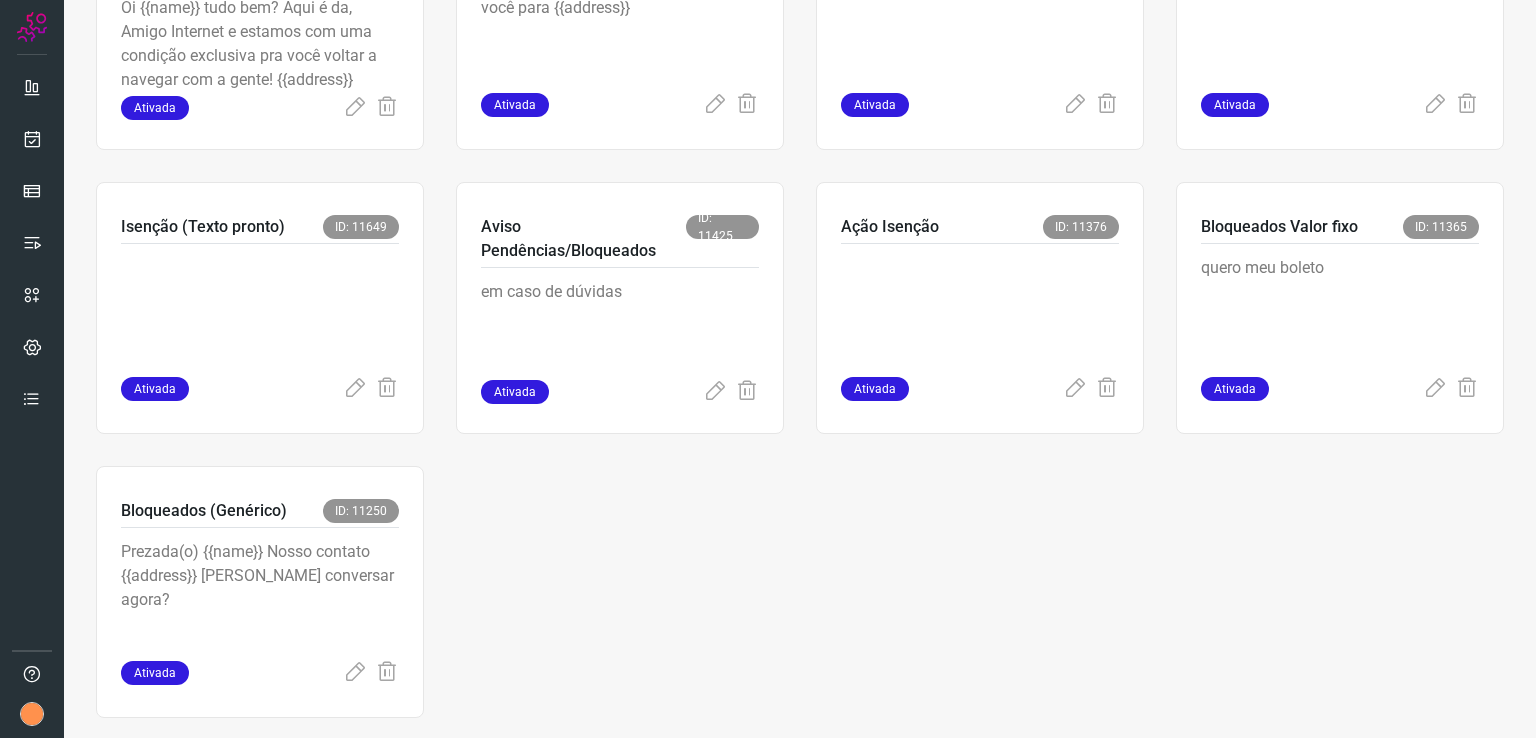 scroll, scrollTop: 575, scrollLeft: 0, axis: vertical 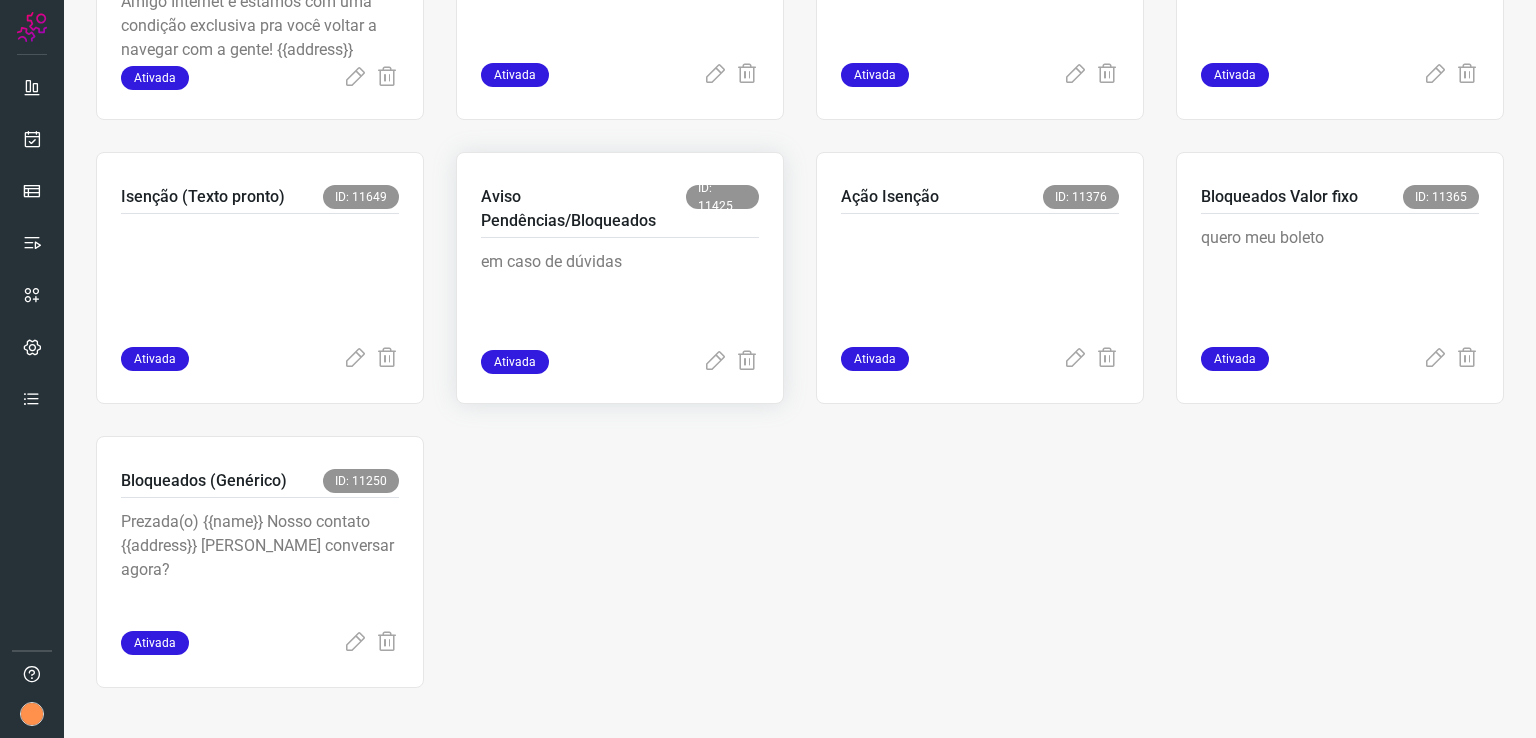 click on "em caso de dúvidas" at bounding box center [620, 294] 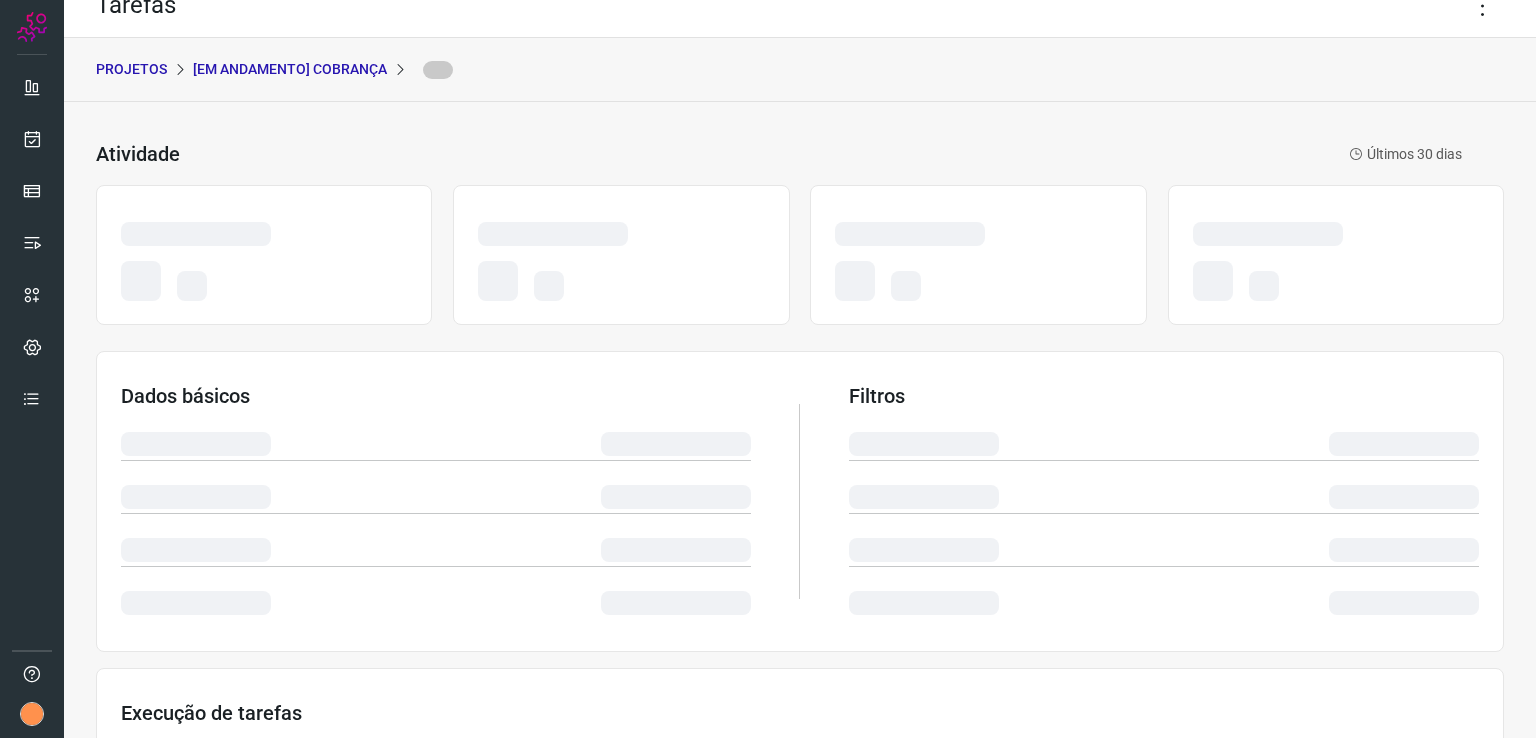scroll, scrollTop: 0, scrollLeft: 0, axis: both 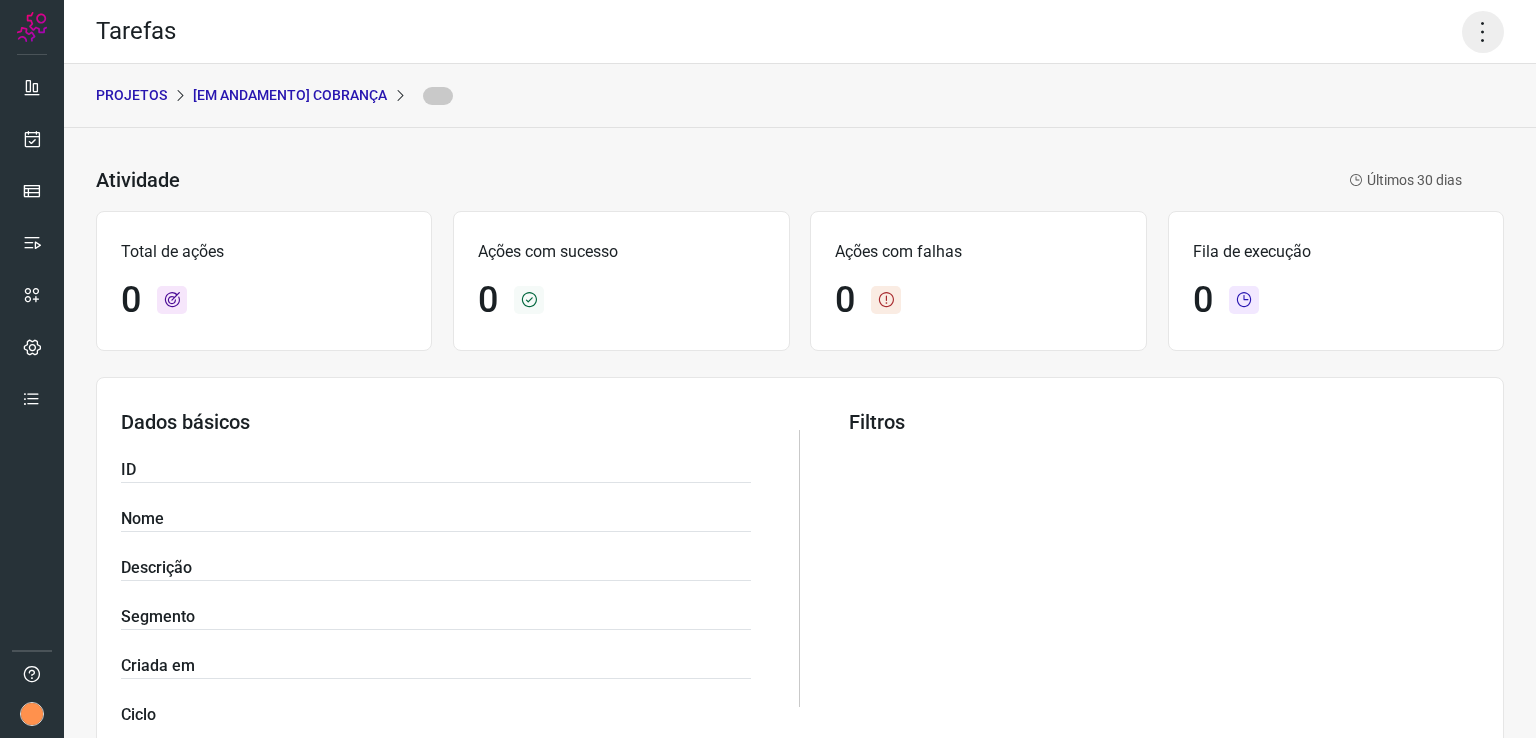 click 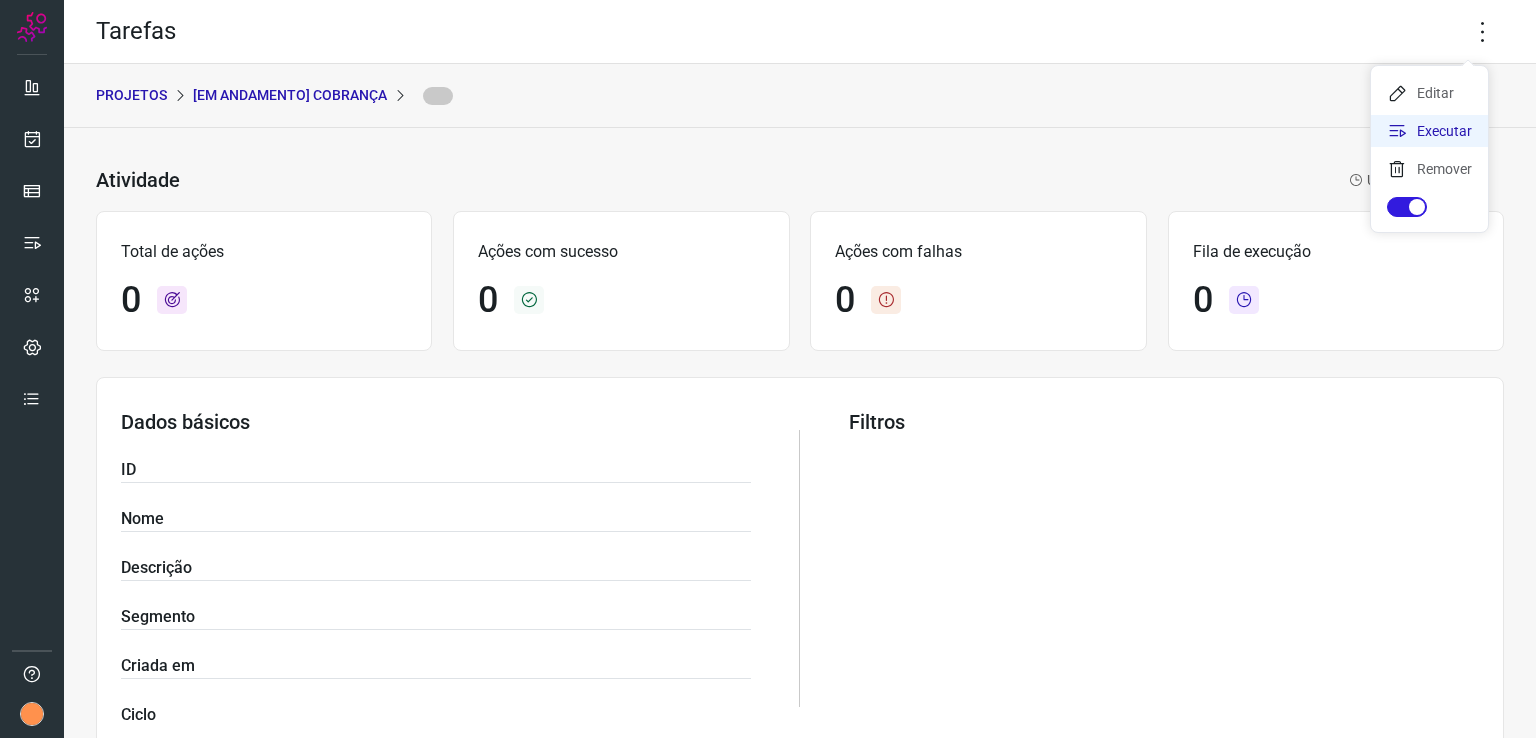 click on "Executar" 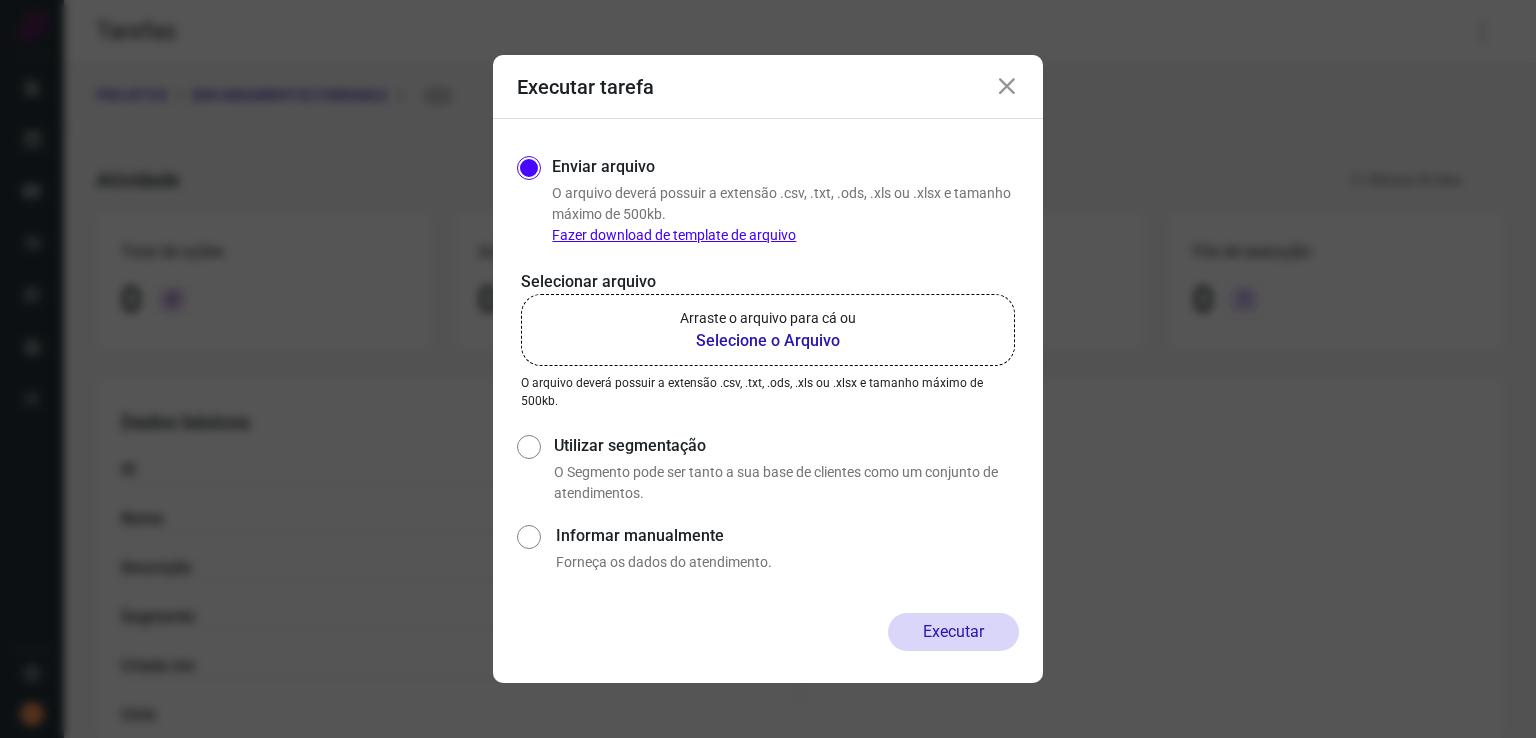 click on "Arraste o arquivo para cá ou" at bounding box center [768, 318] 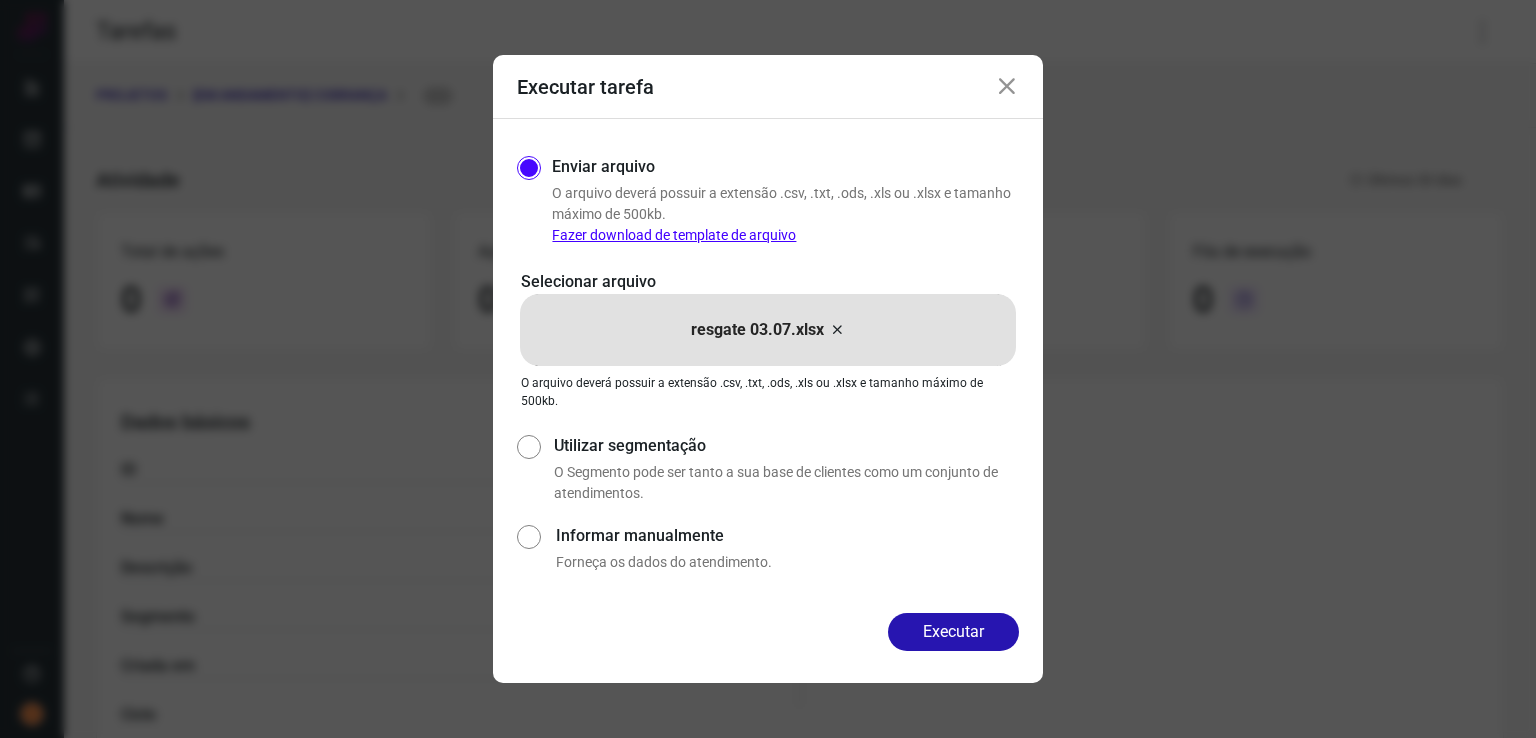 click on "Executar" at bounding box center [953, 632] 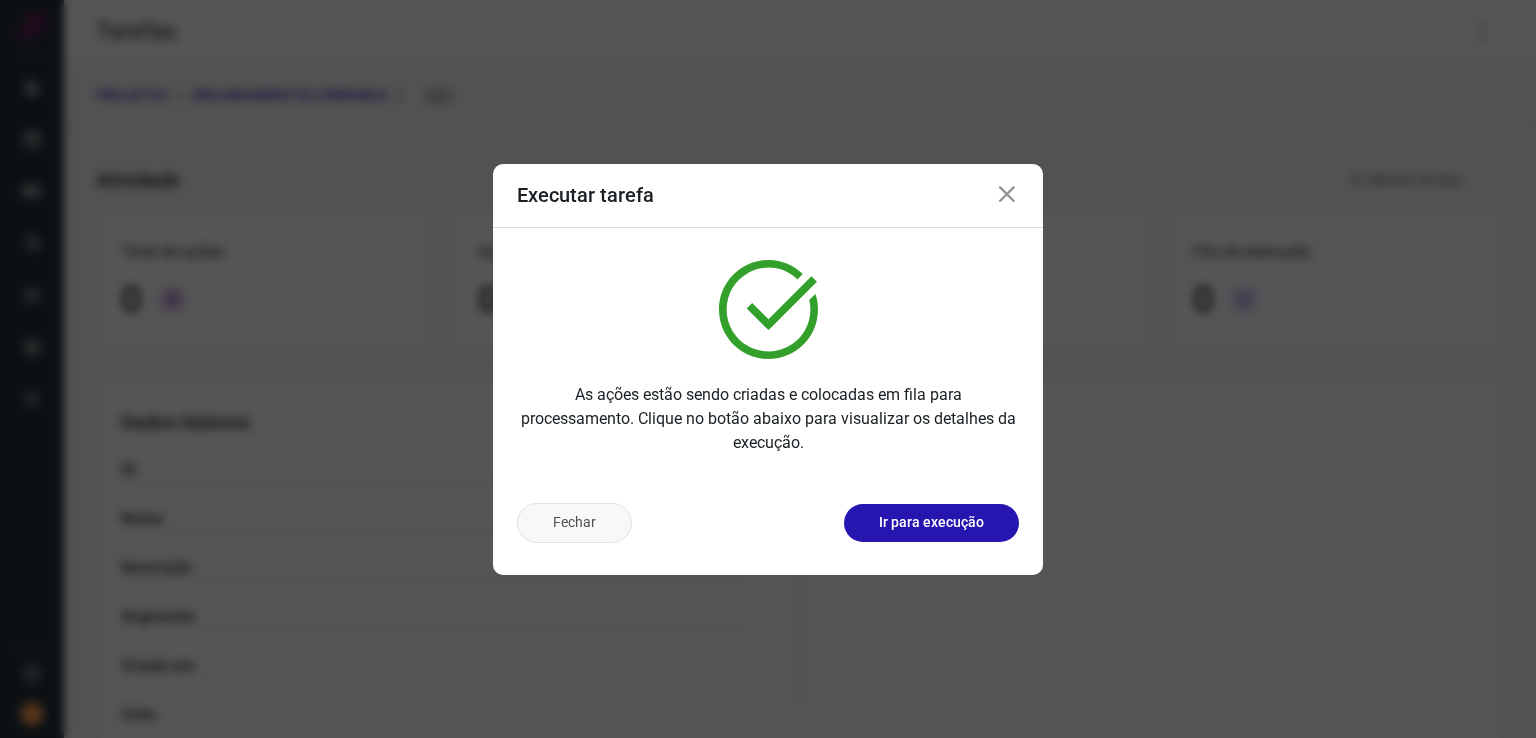 click on "Fechar" at bounding box center [574, 523] 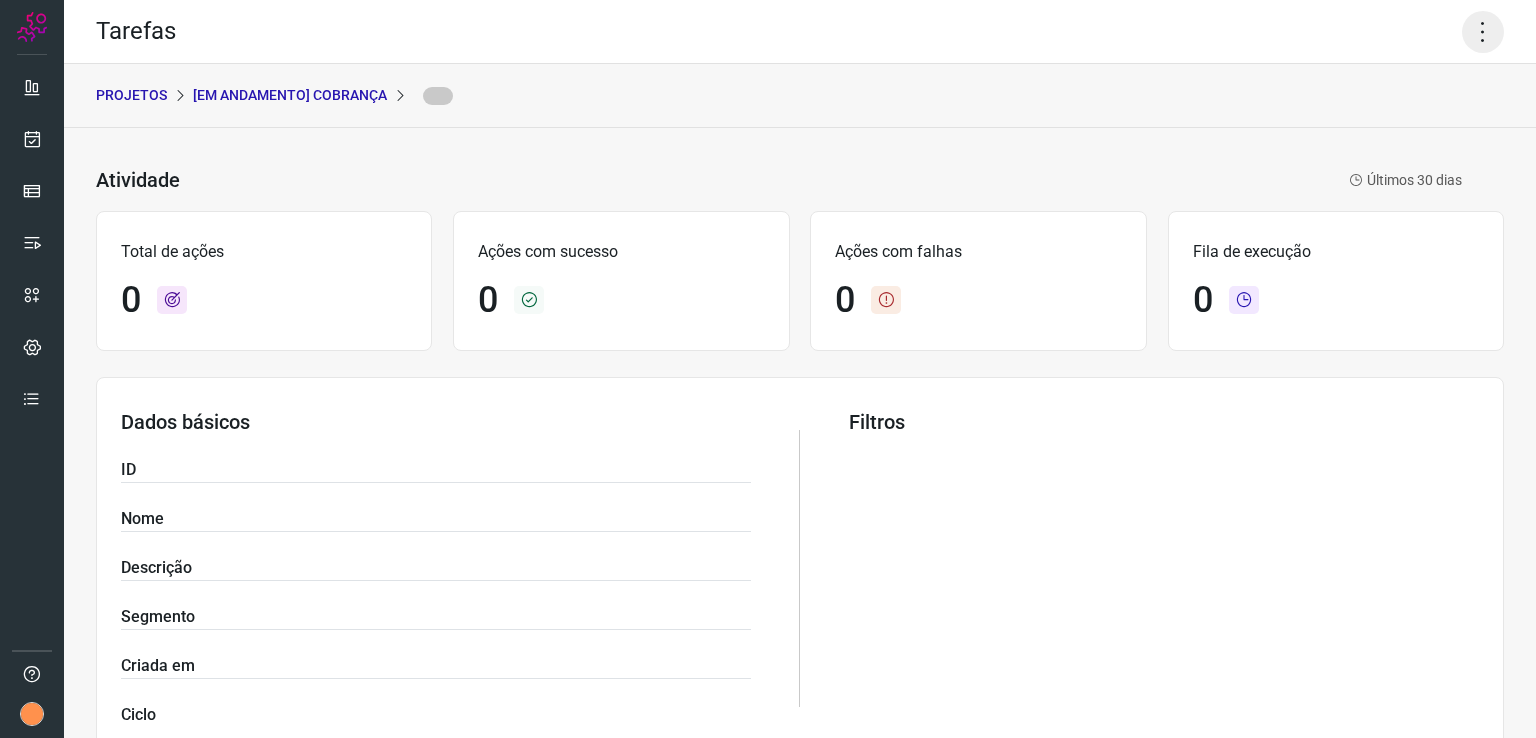 click 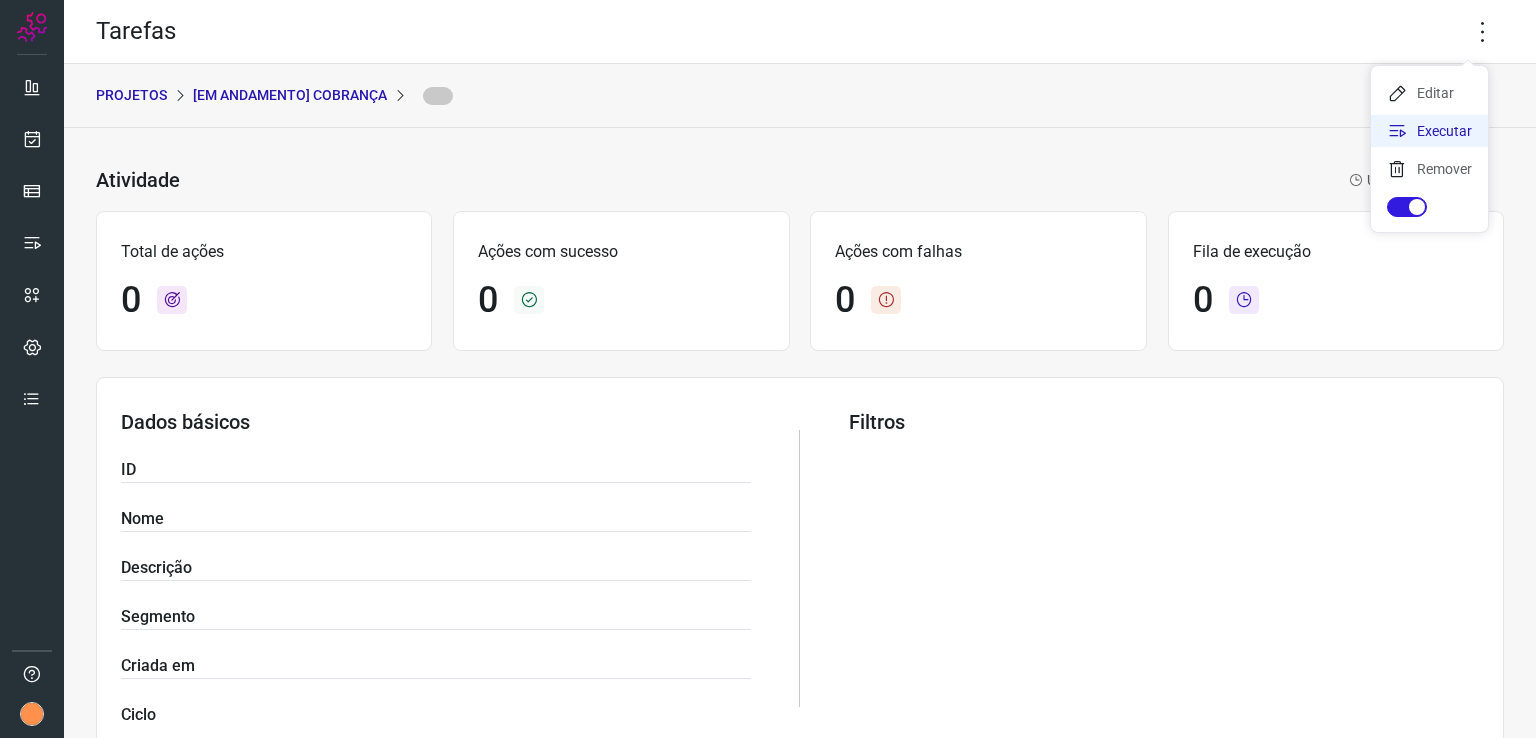 click on "Executar" 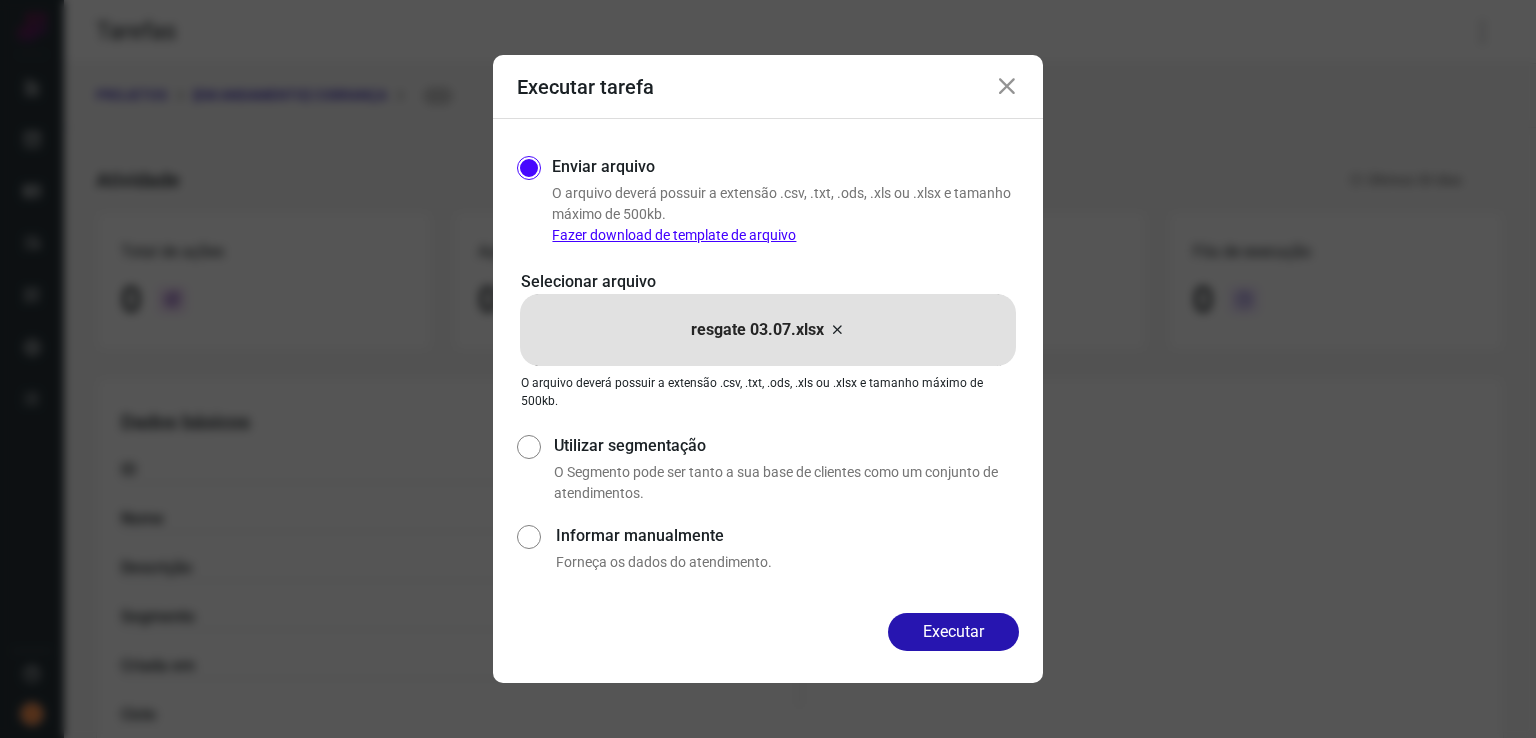 click on "resgate 03.07.xlsx" at bounding box center (768, 330) 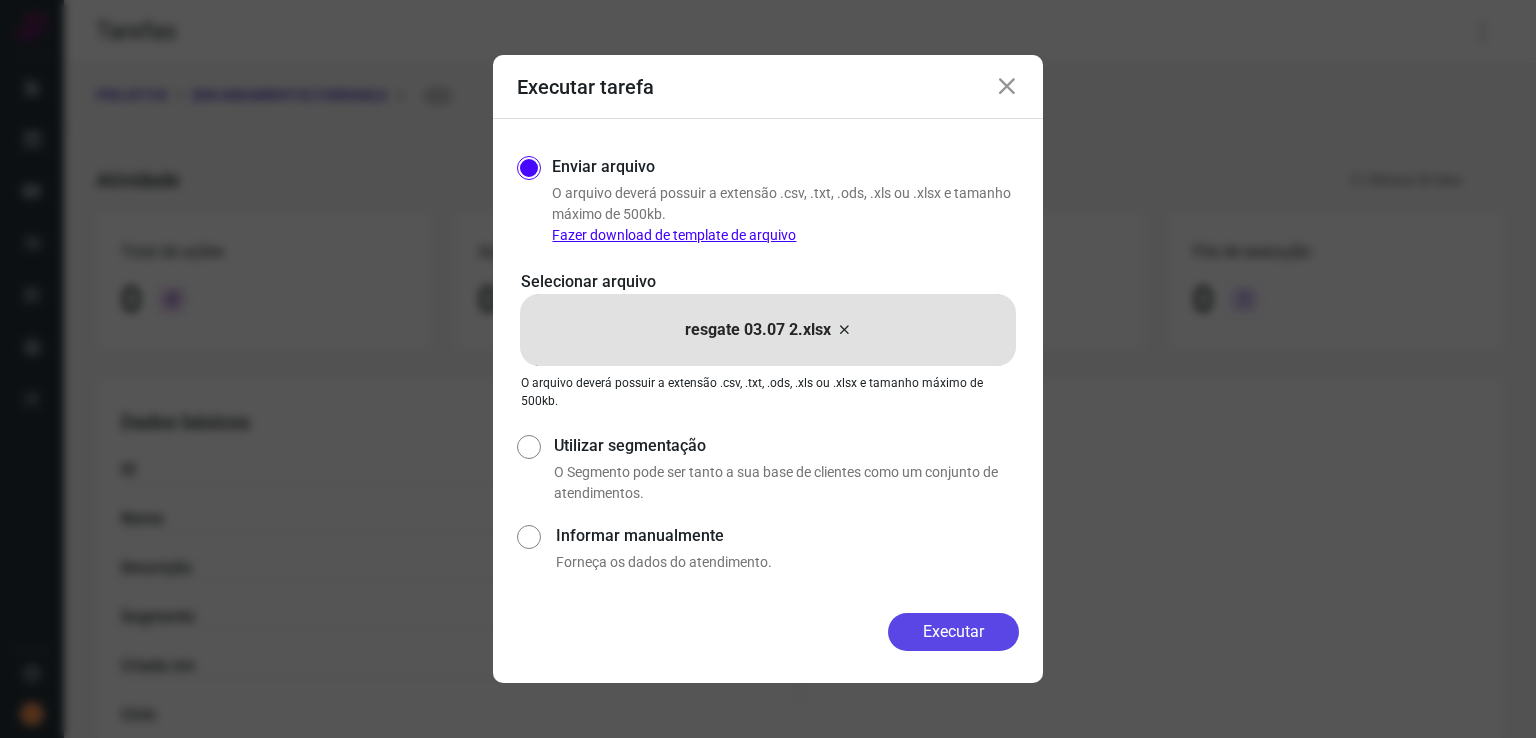 click on "Executar" at bounding box center (953, 632) 